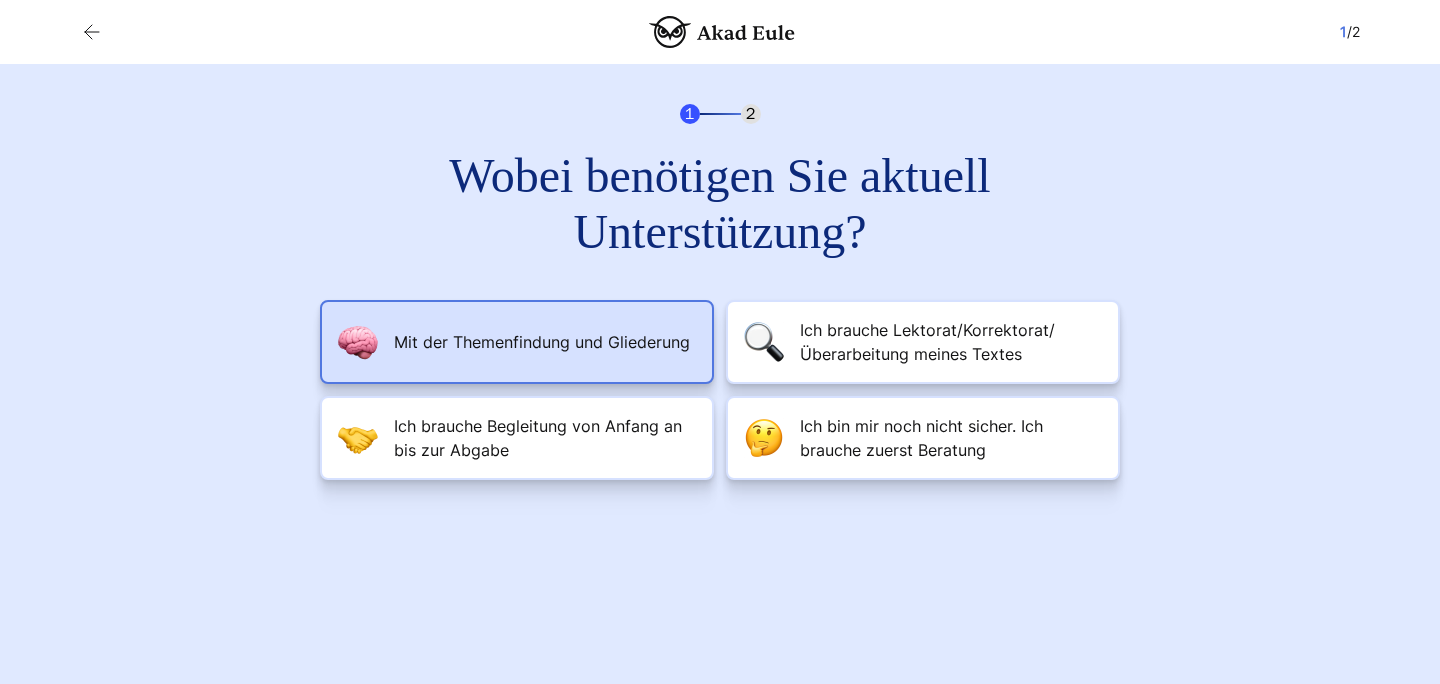 scroll, scrollTop: 0, scrollLeft: 0, axis: both 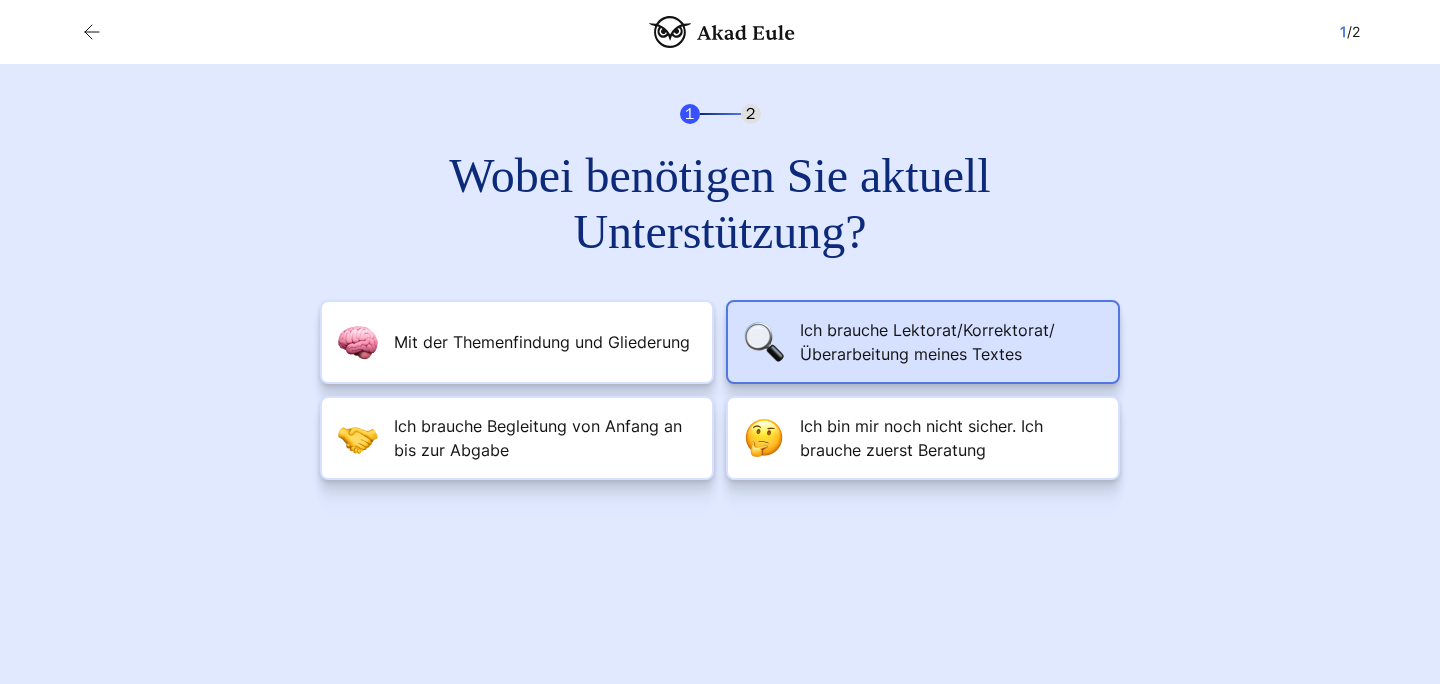 click on "Ich brauche Lektorat/Korrektorat/Überarbeitung meines Textes" at bounding box center [542, 342] 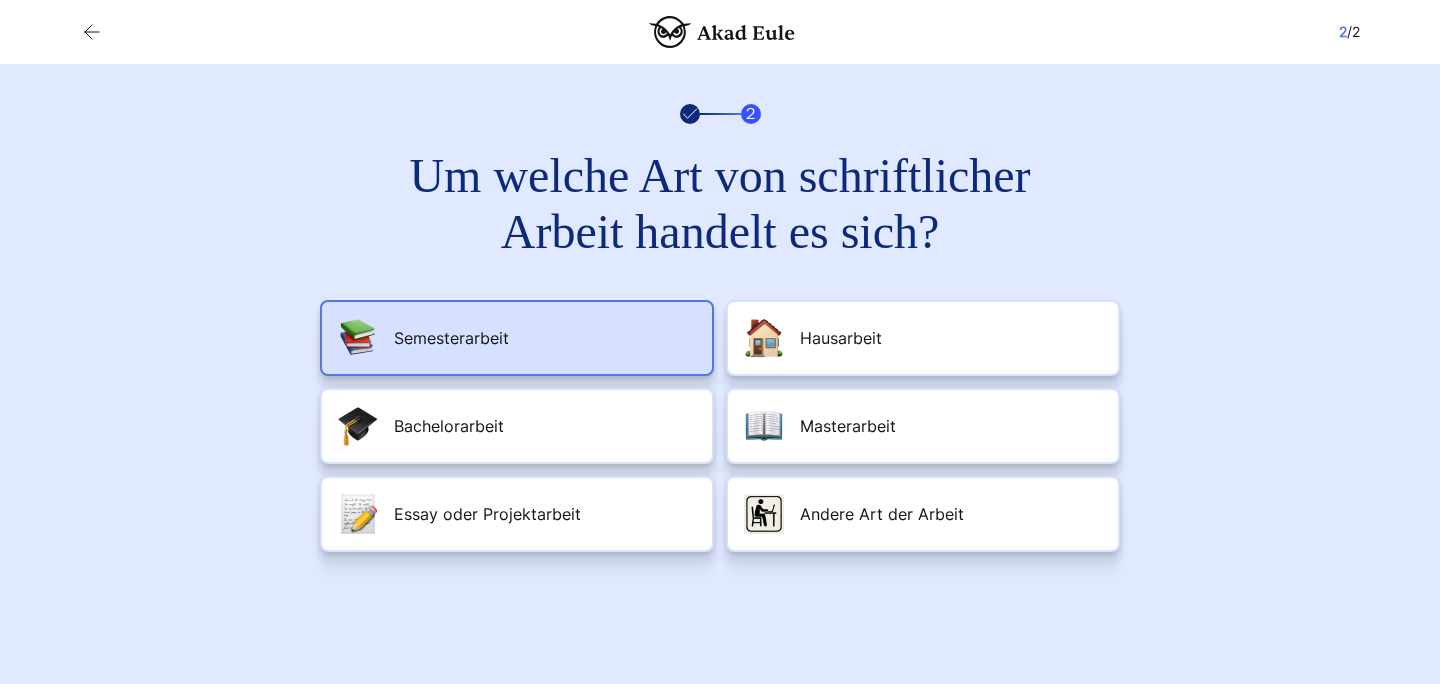 click on "Semesterarbeit" at bounding box center [517, 338] 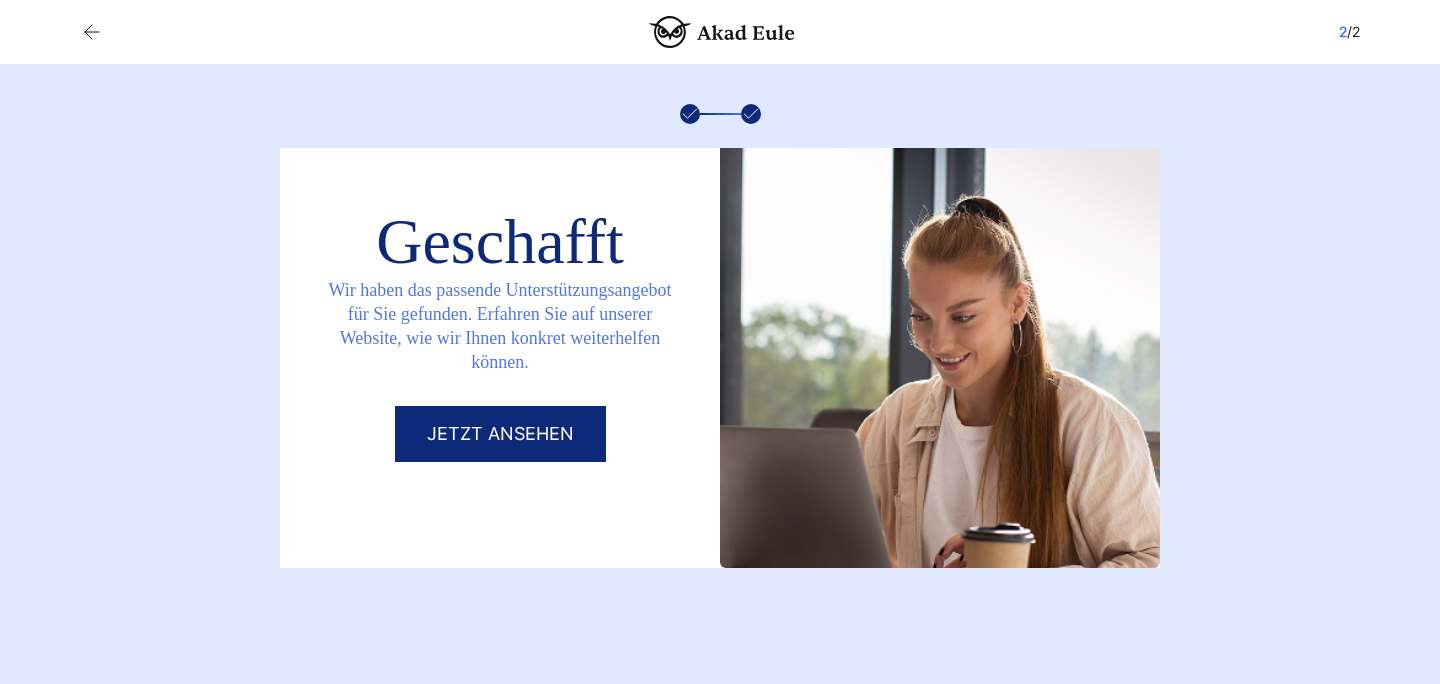 click on "Jetzt ansehen" at bounding box center (500, 434) 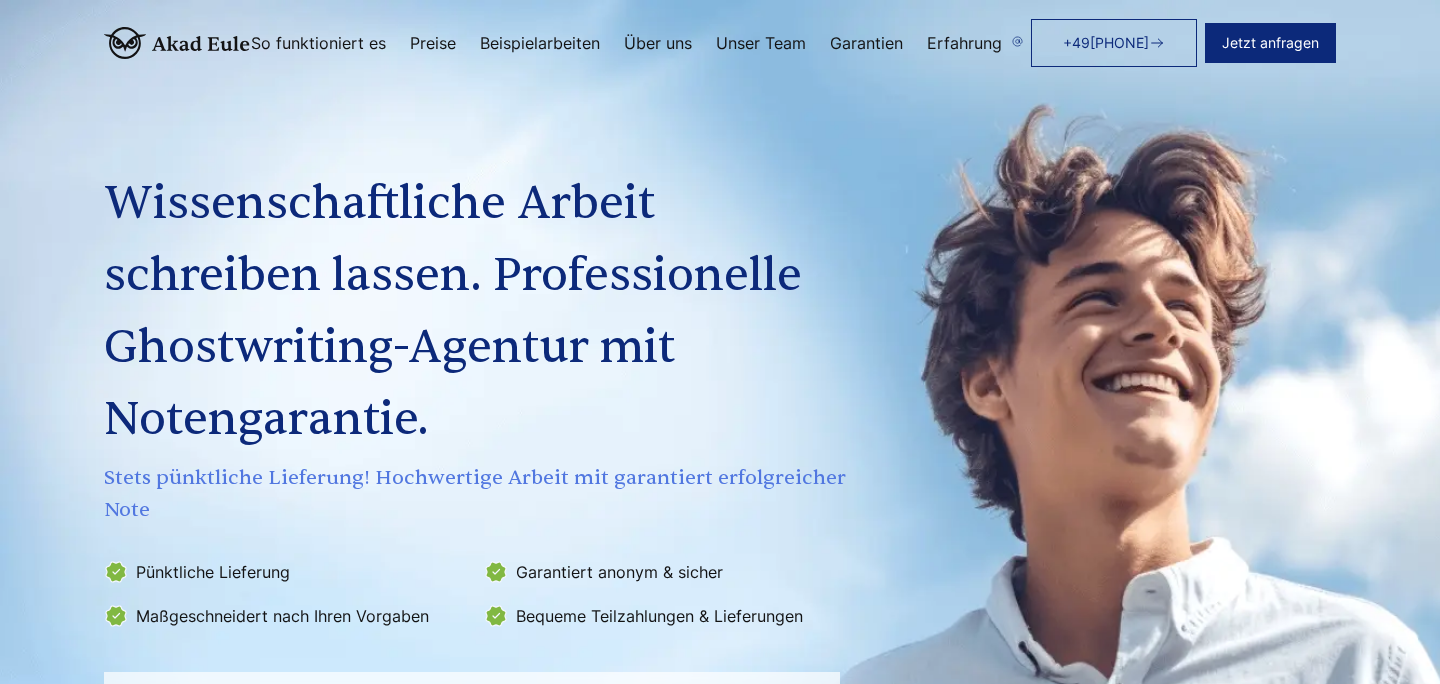 scroll, scrollTop: 0, scrollLeft: 0, axis: both 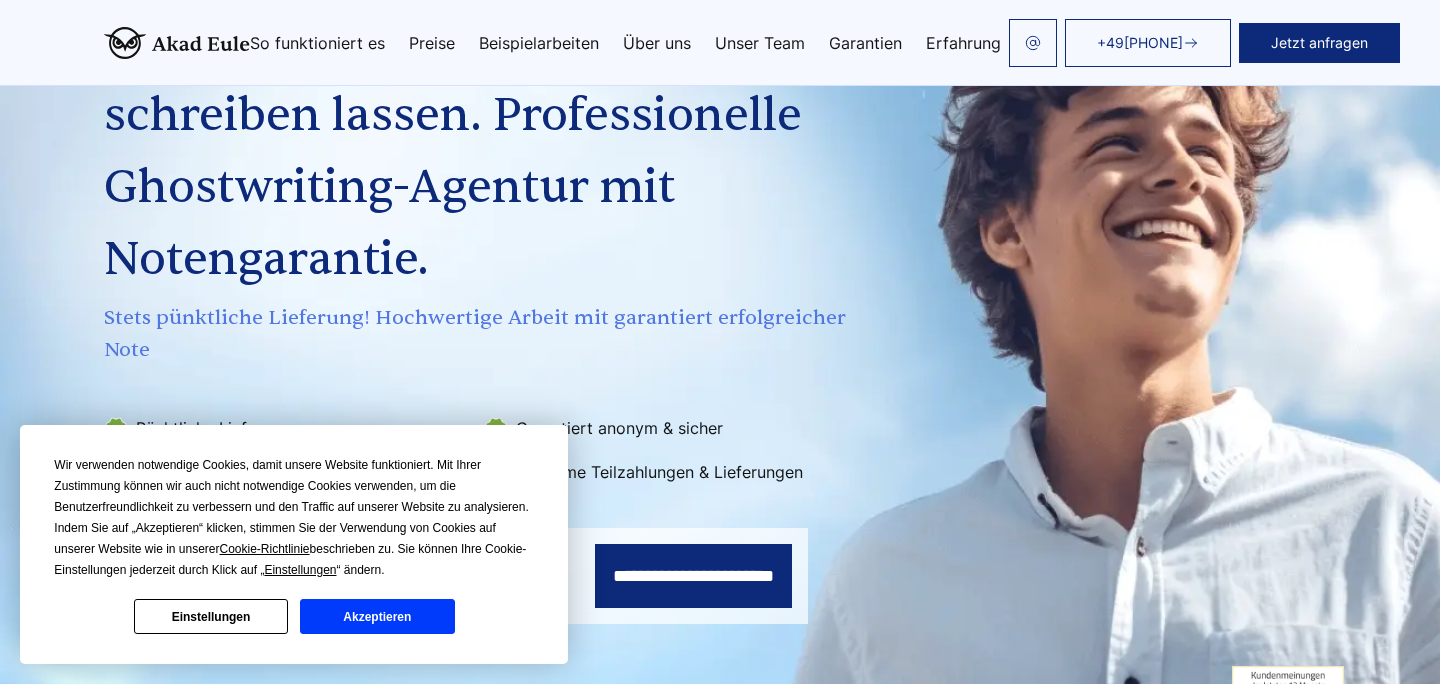 click on "Akzeptieren" at bounding box center (377, 616) 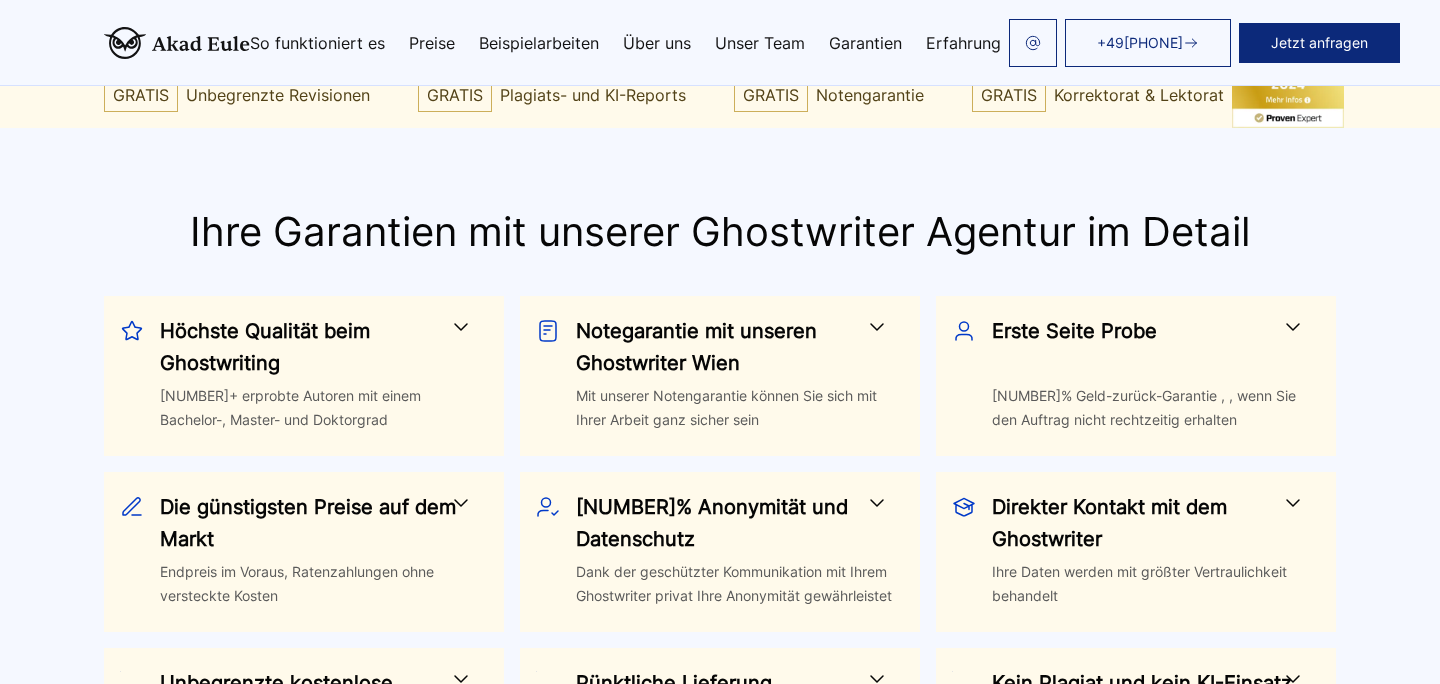 scroll, scrollTop: 840, scrollLeft: 0, axis: vertical 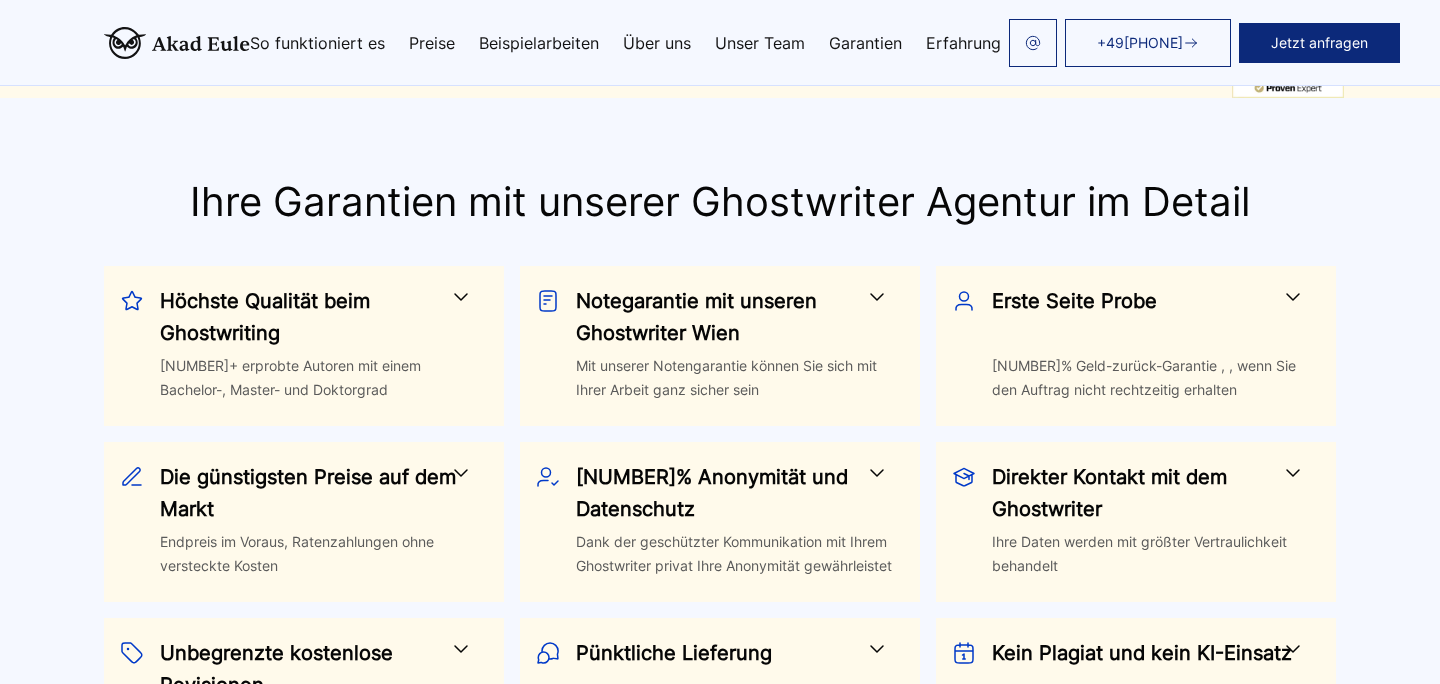 click at bounding box center [461, 297] 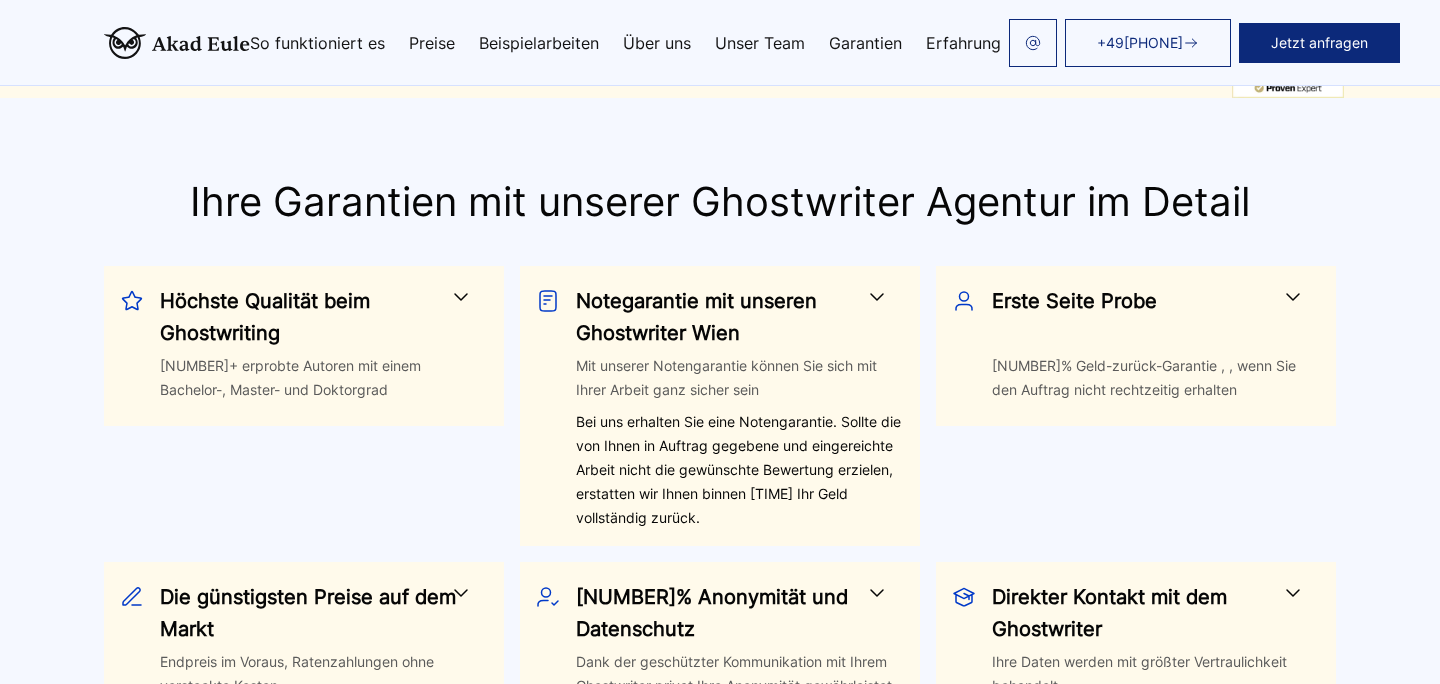 click at bounding box center (877, 297) 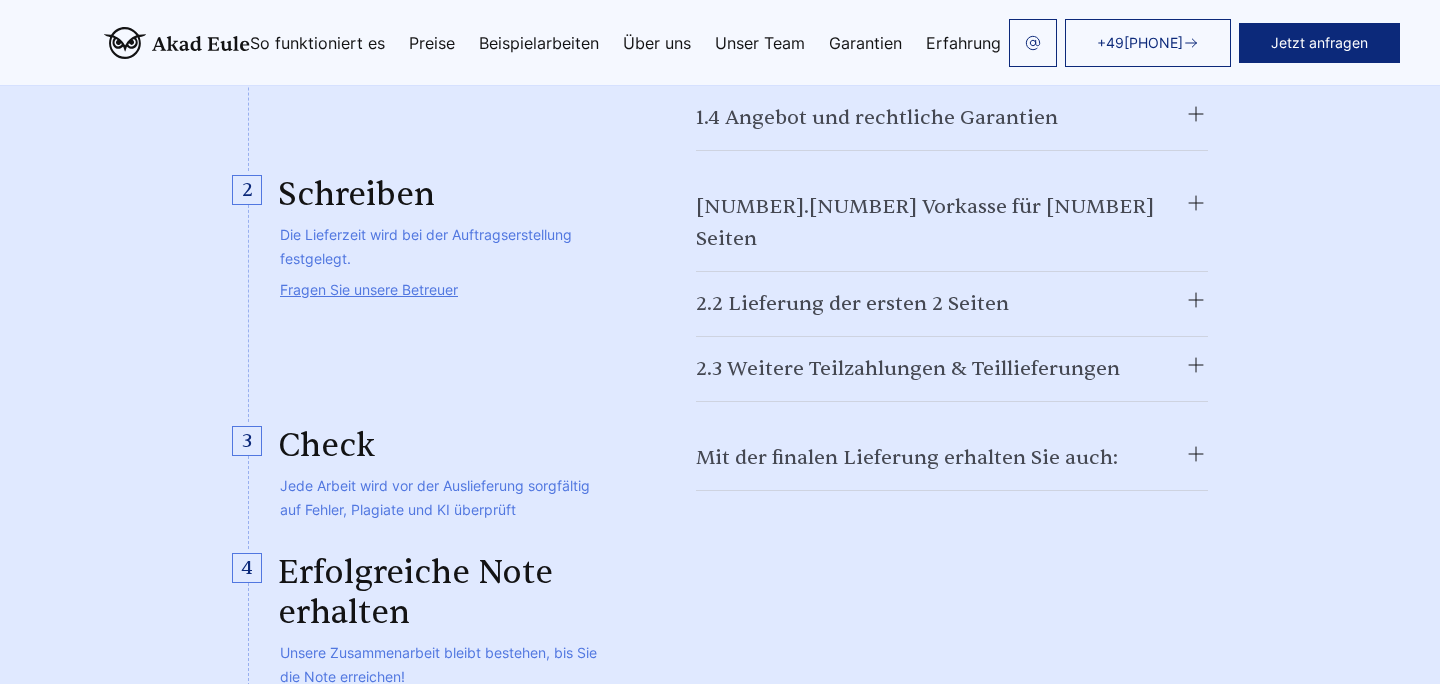 scroll, scrollTop: 4640, scrollLeft: 0, axis: vertical 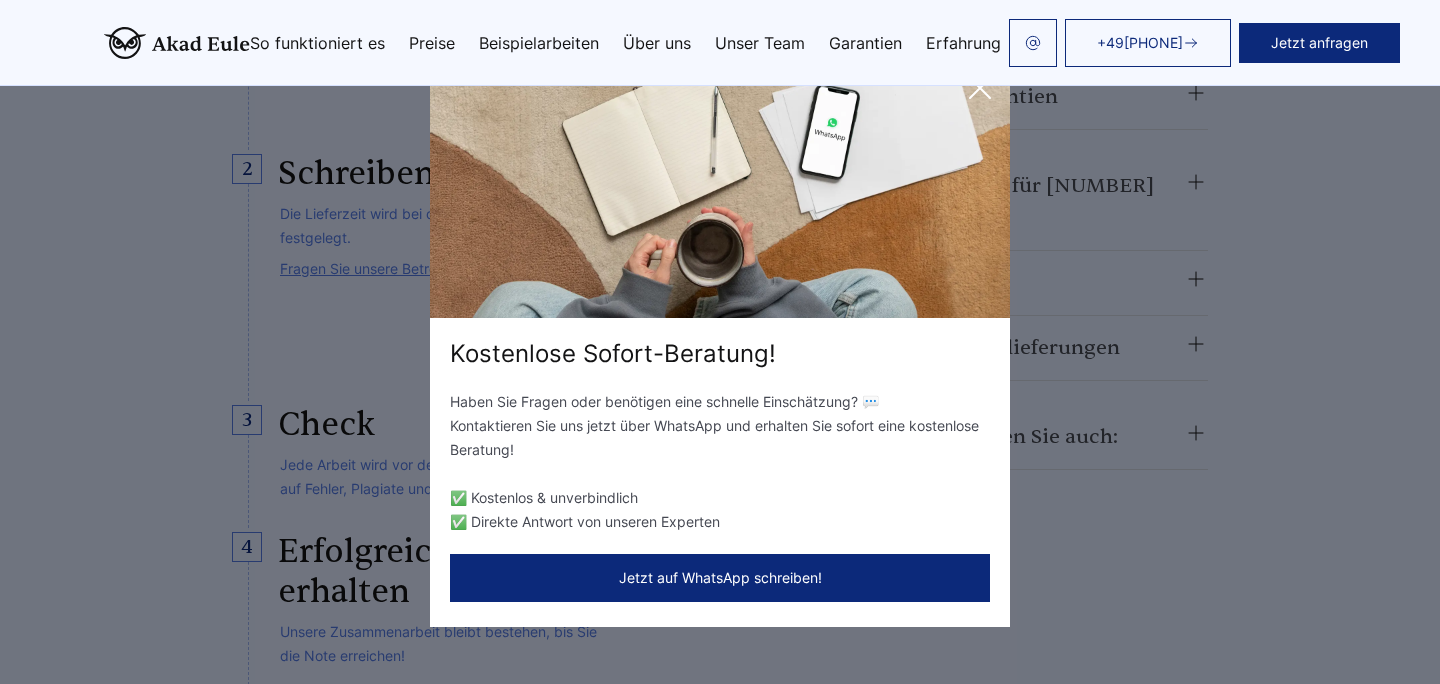 click at bounding box center [980, 88] 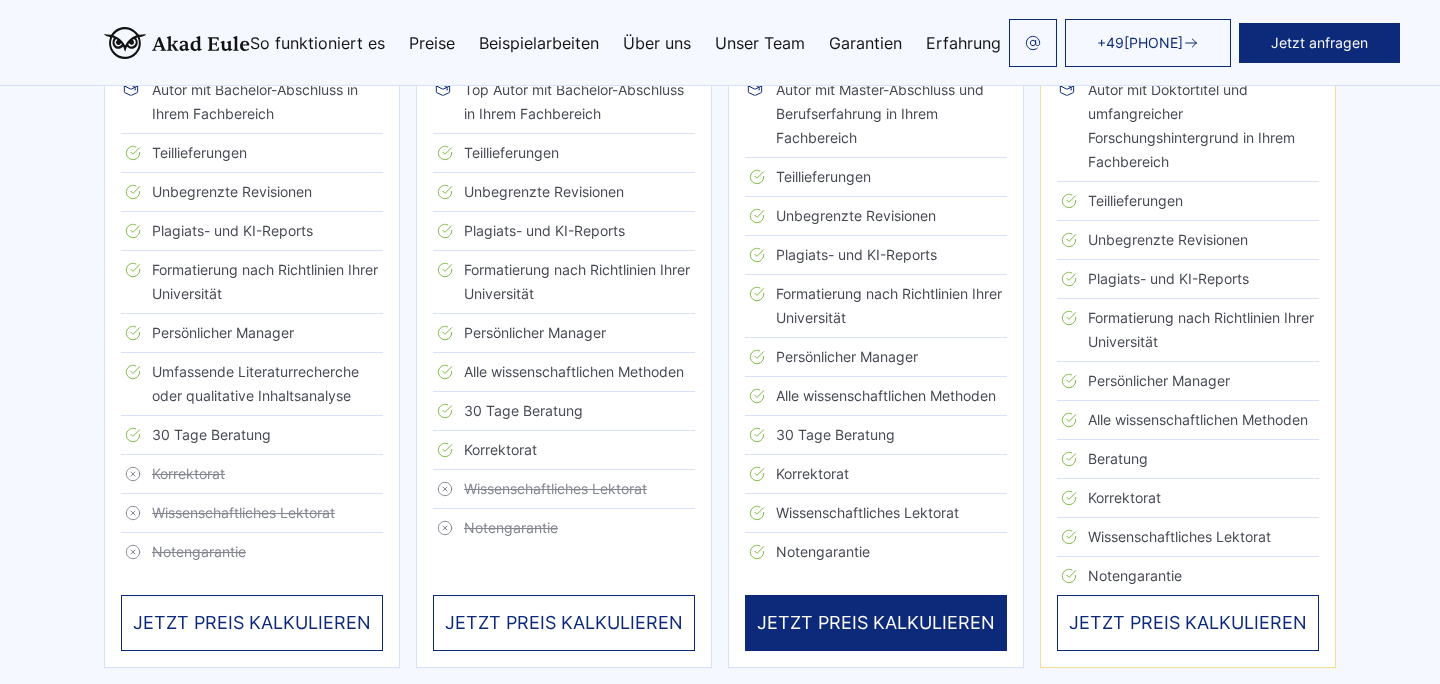scroll, scrollTop: 6200, scrollLeft: 0, axis: vertical 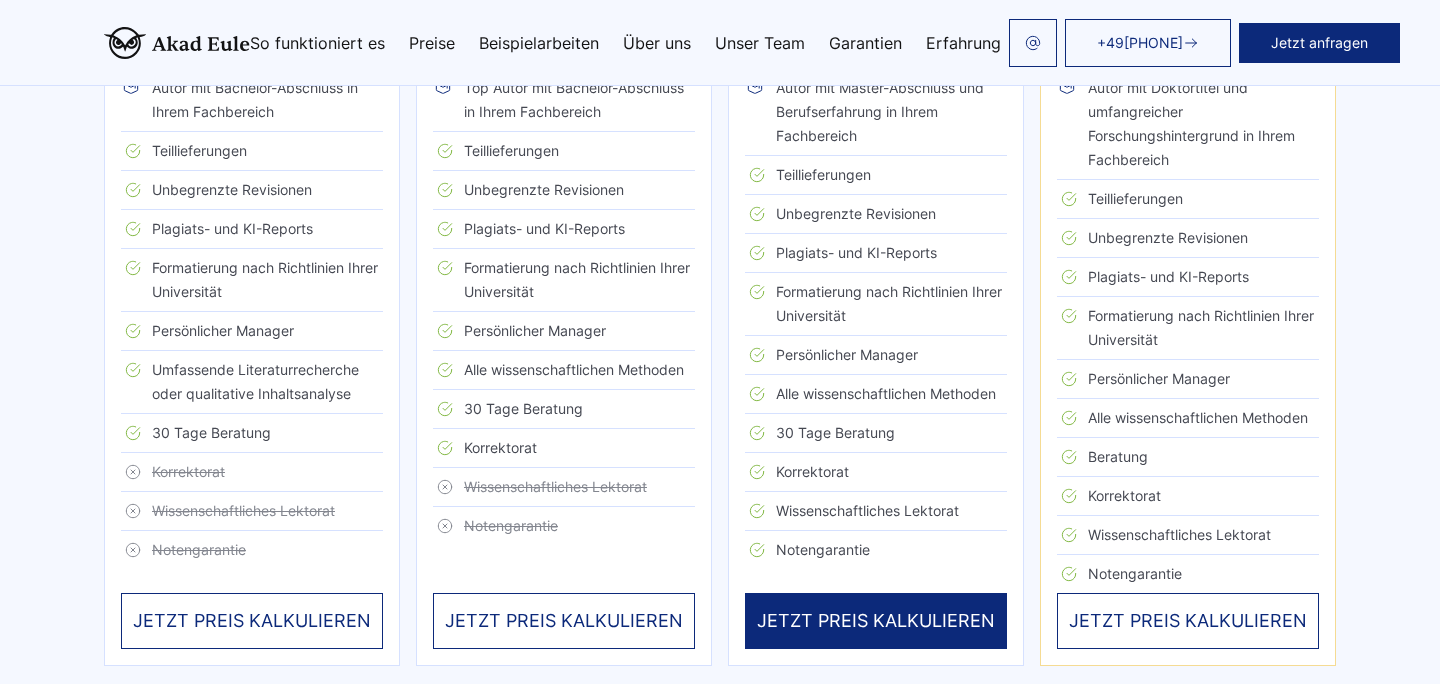 click on "JETZT PREIS KALKULIEREN" at bounding box center (876, 621) 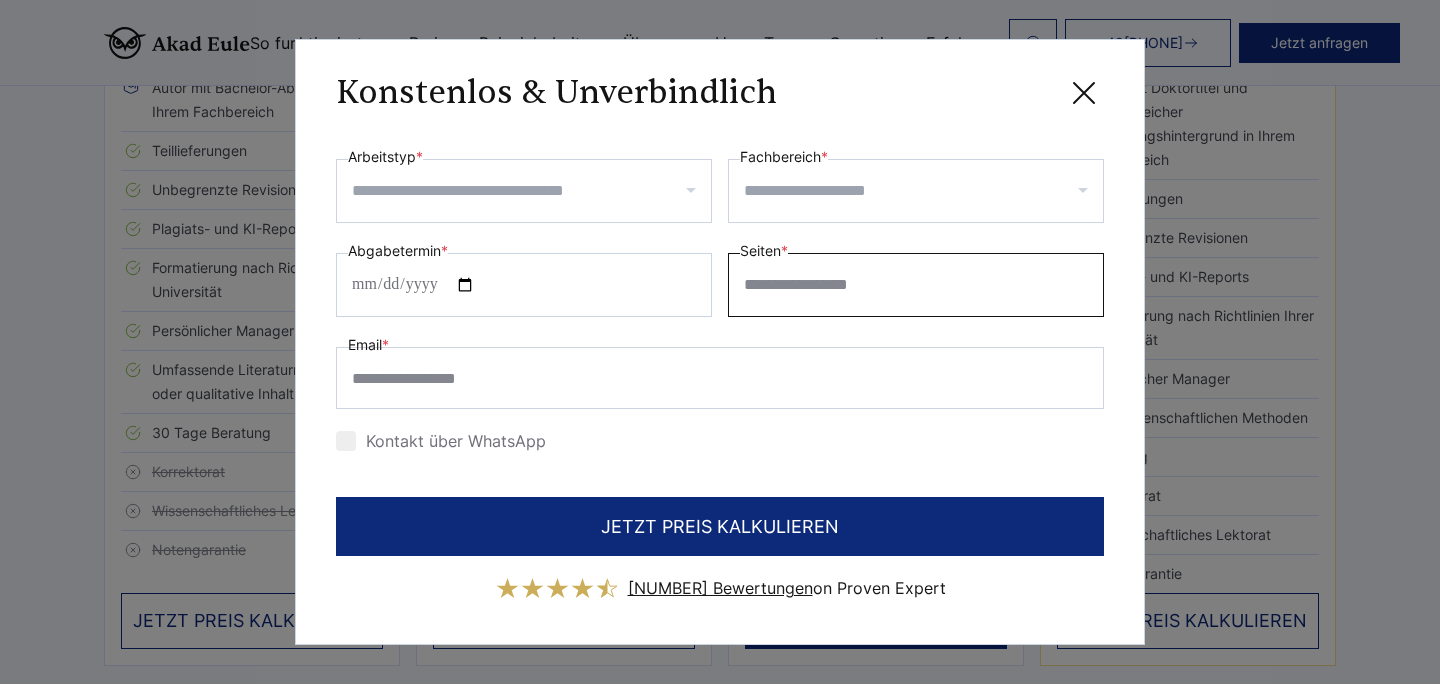 click on "Seiten  *" at bounding box center [916, 285] 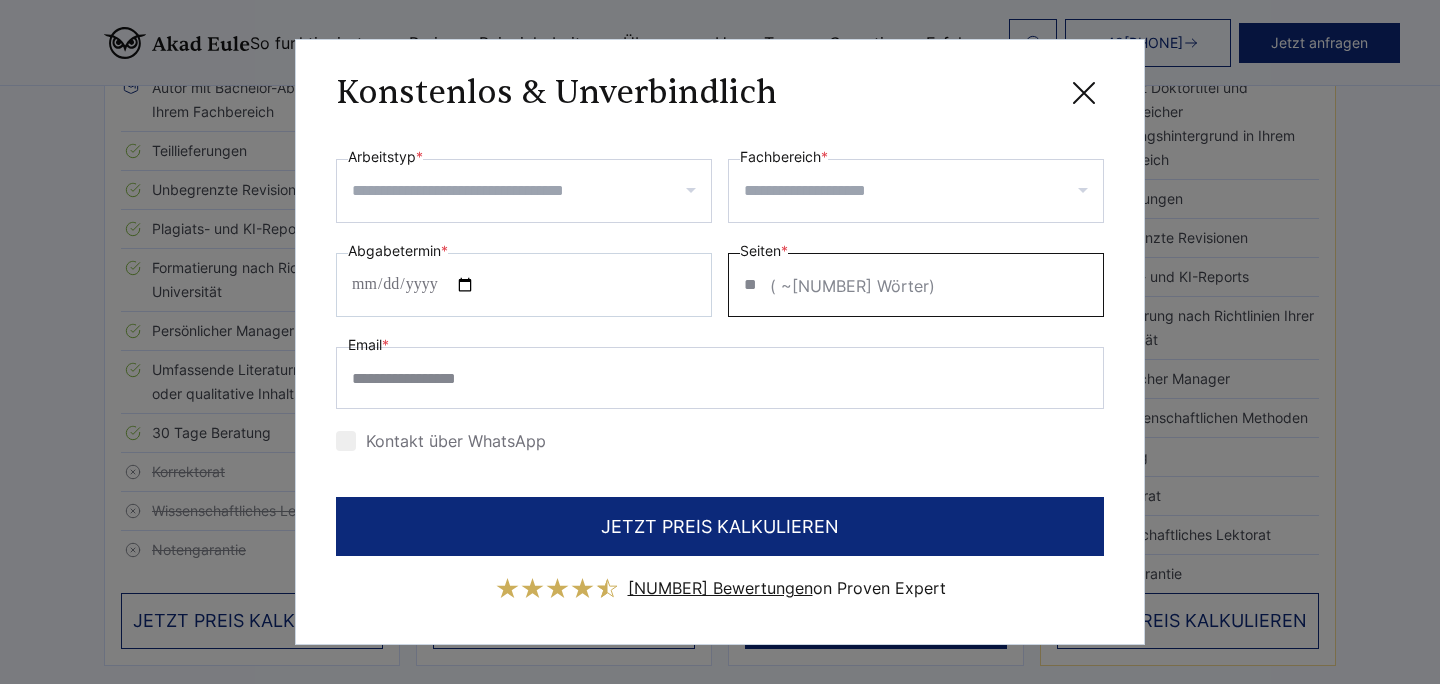 click on "Arbeitstyp *" at bounding box center (531, 191) 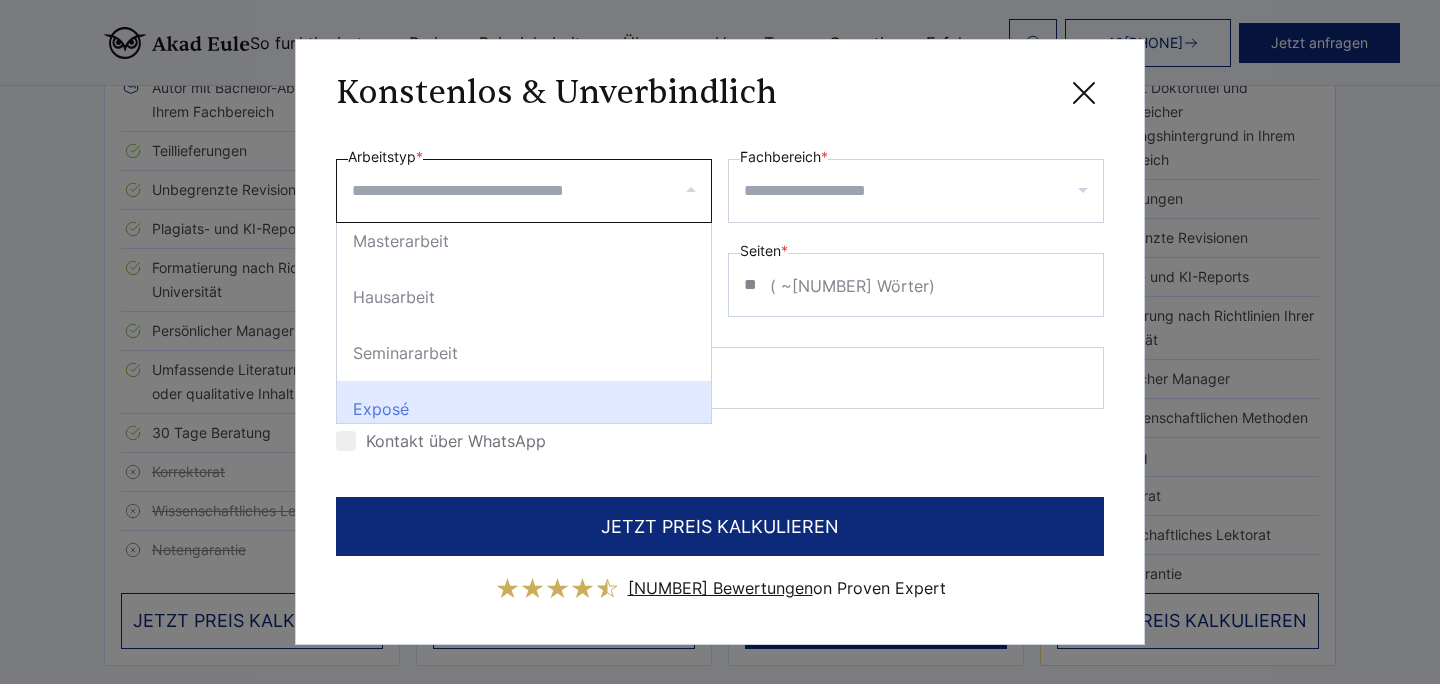 scroll, scrollTop: 80, scrollLeft: 0, axis: vertical 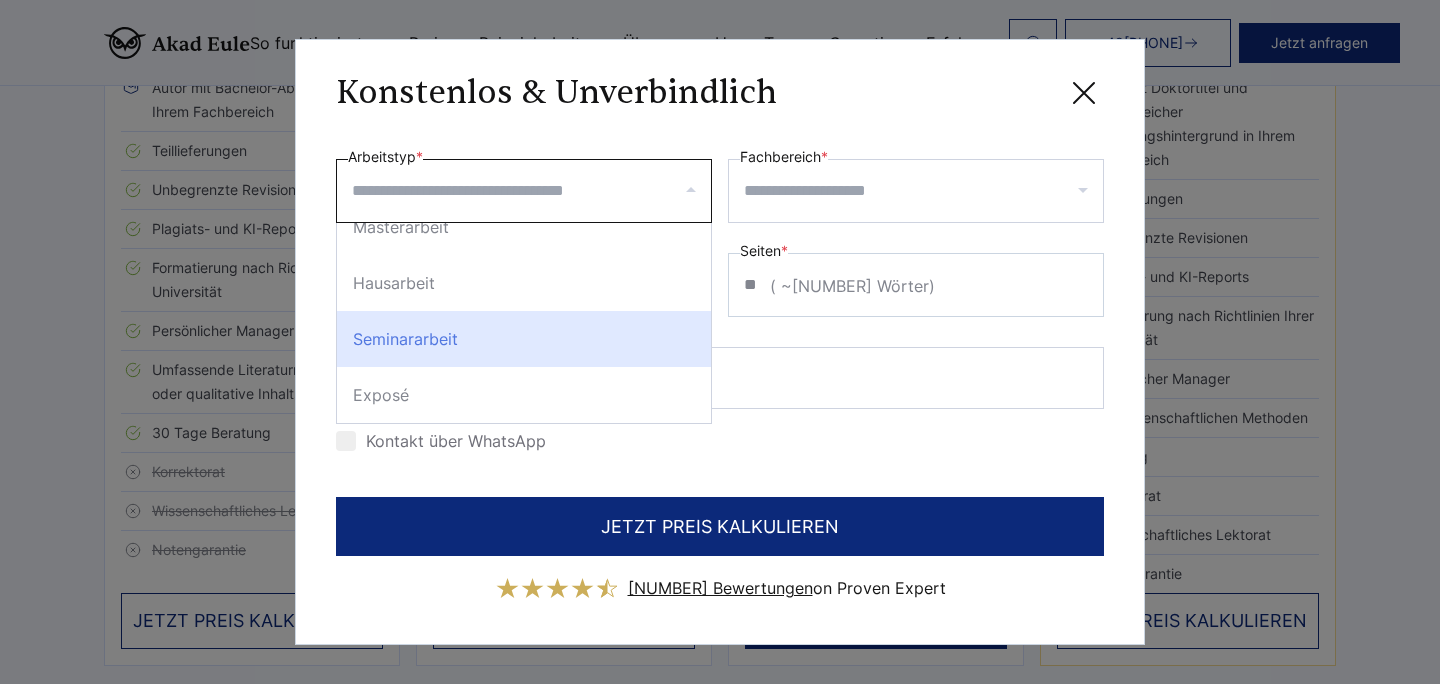 click on "Seminararbeit" at bounding box center (524, 339) 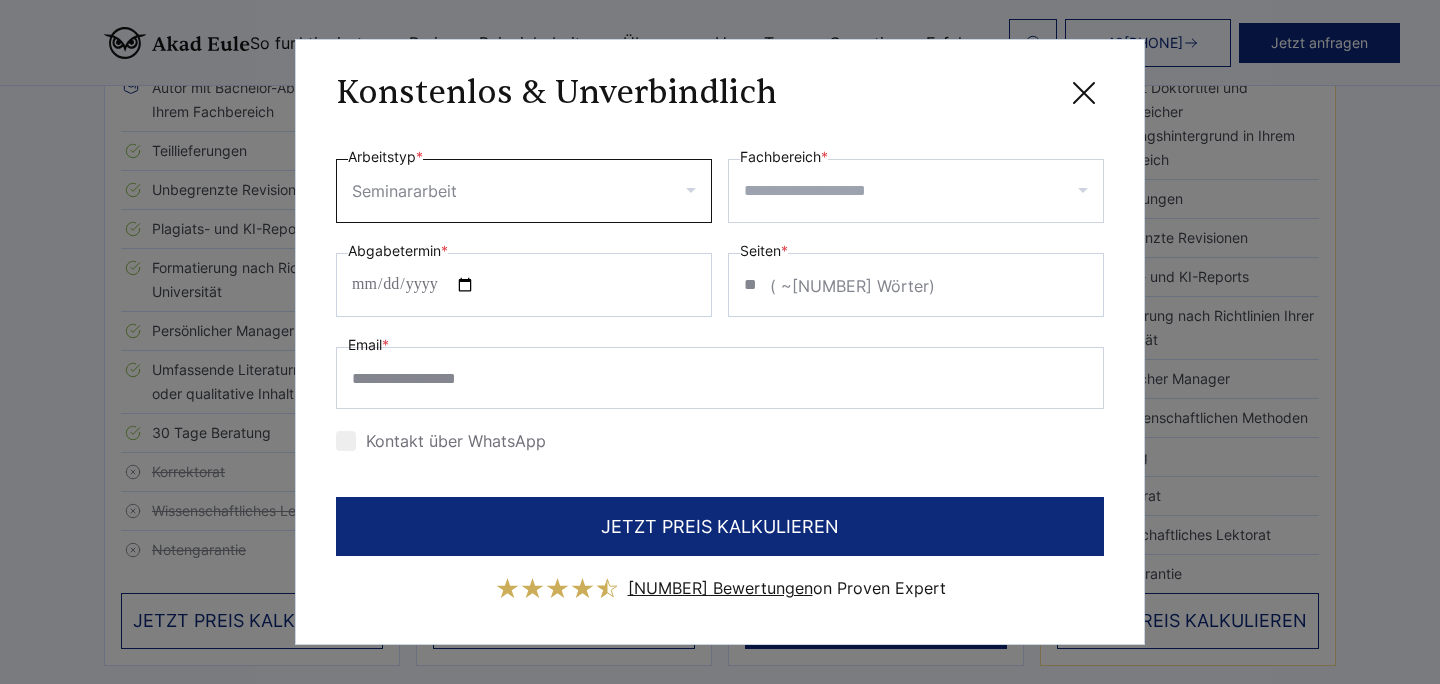 click at bounding box center (524, 191) 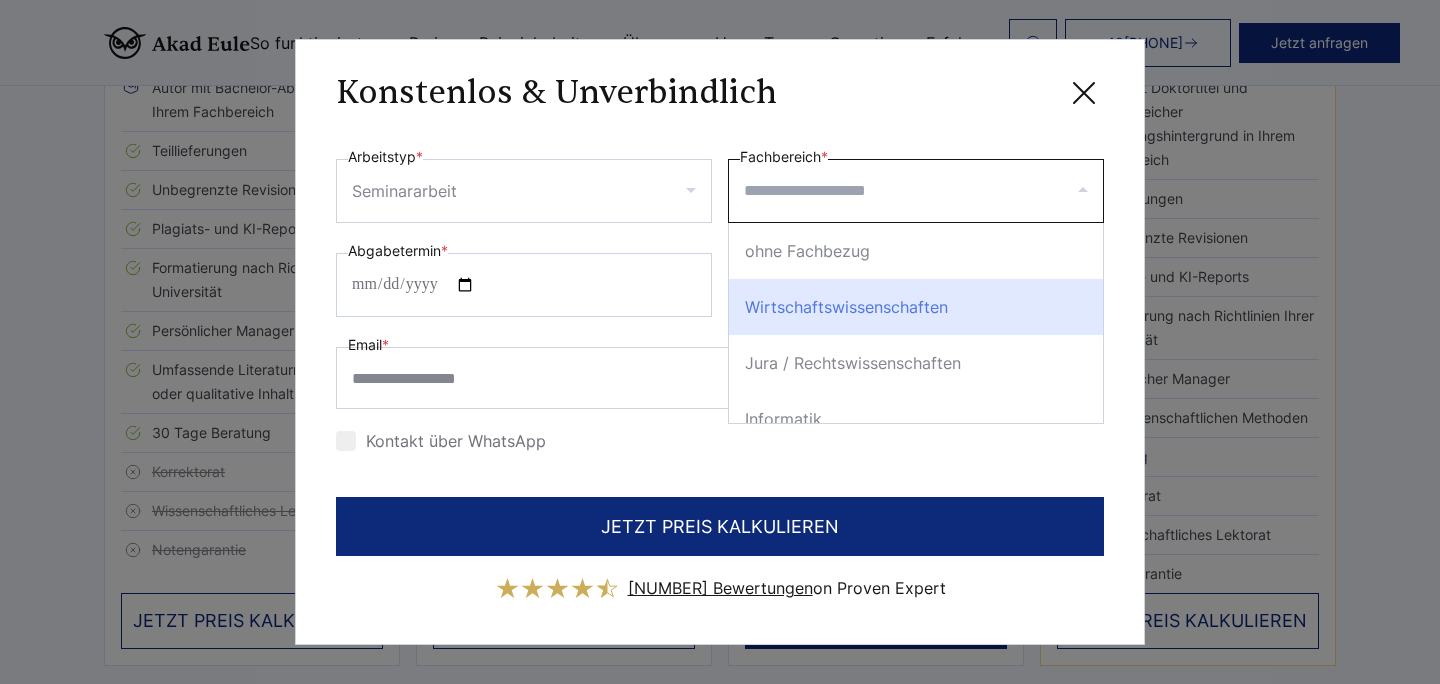 click on "Wirtschaftswissenschaften" at bounding box center [916, 307] 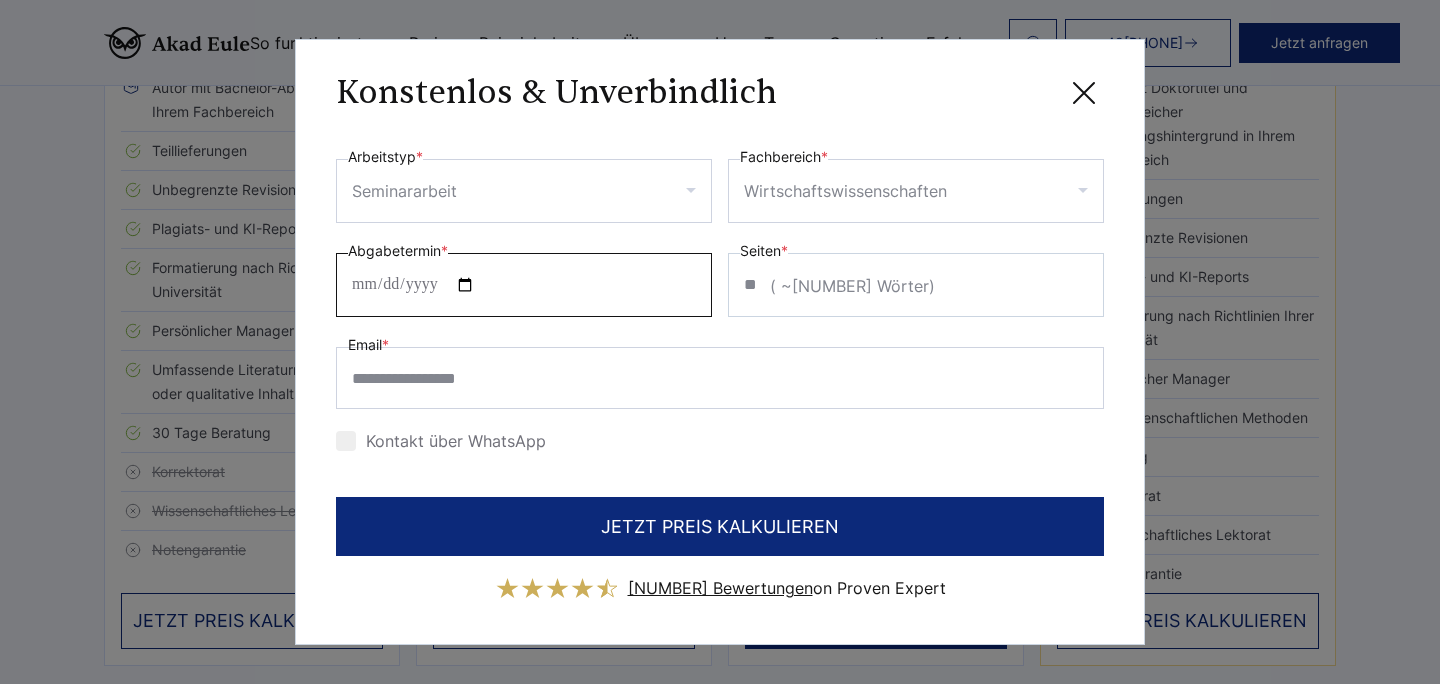 click on "Abgabetermin  *" at bounding box center [524, 285] 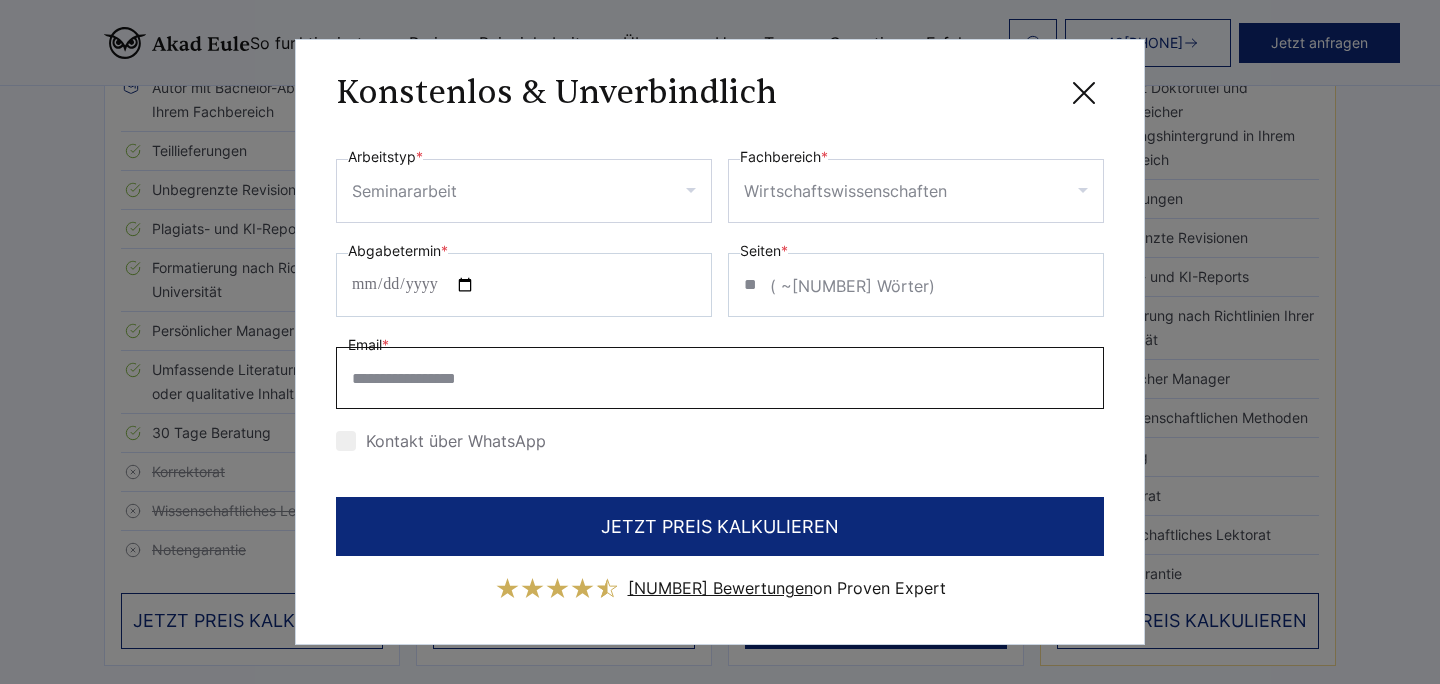 click on "Email *" at bounding box center [720, 378] 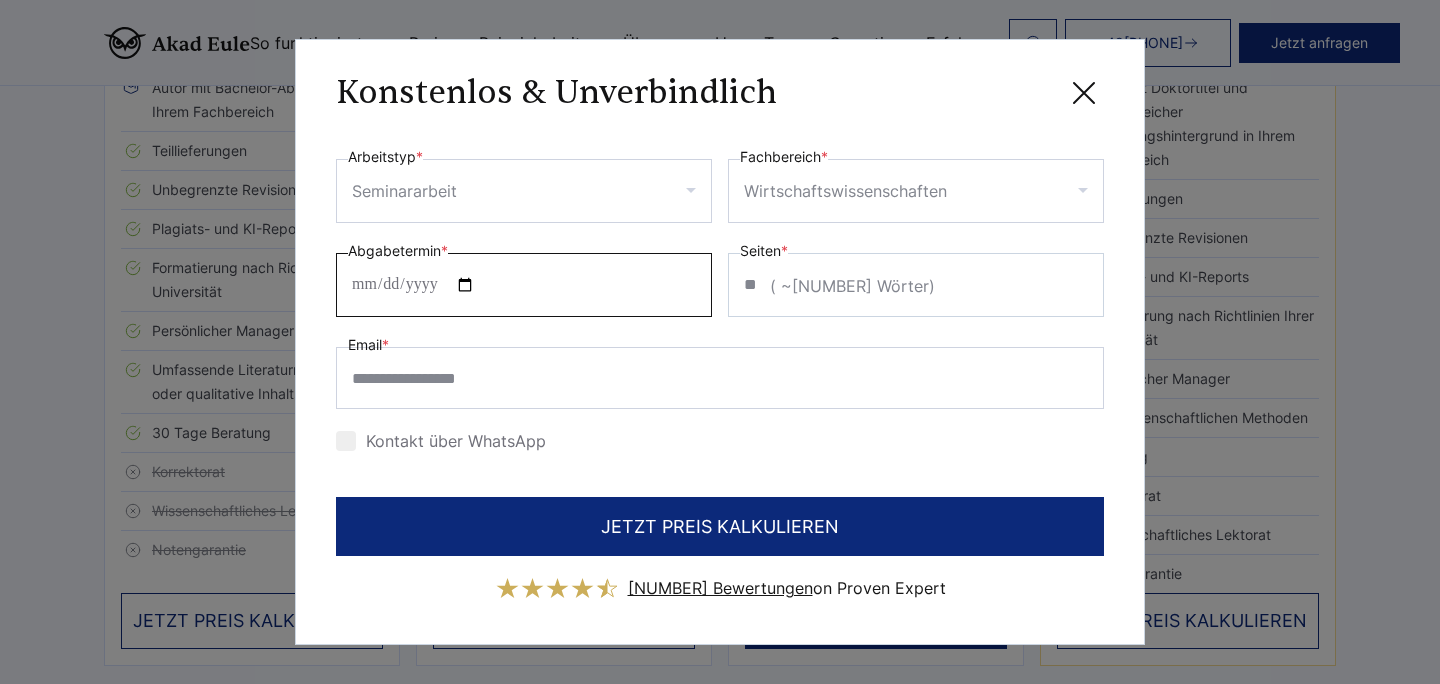 click on "Abgabetermin  *" at bounding box center [524, 285] 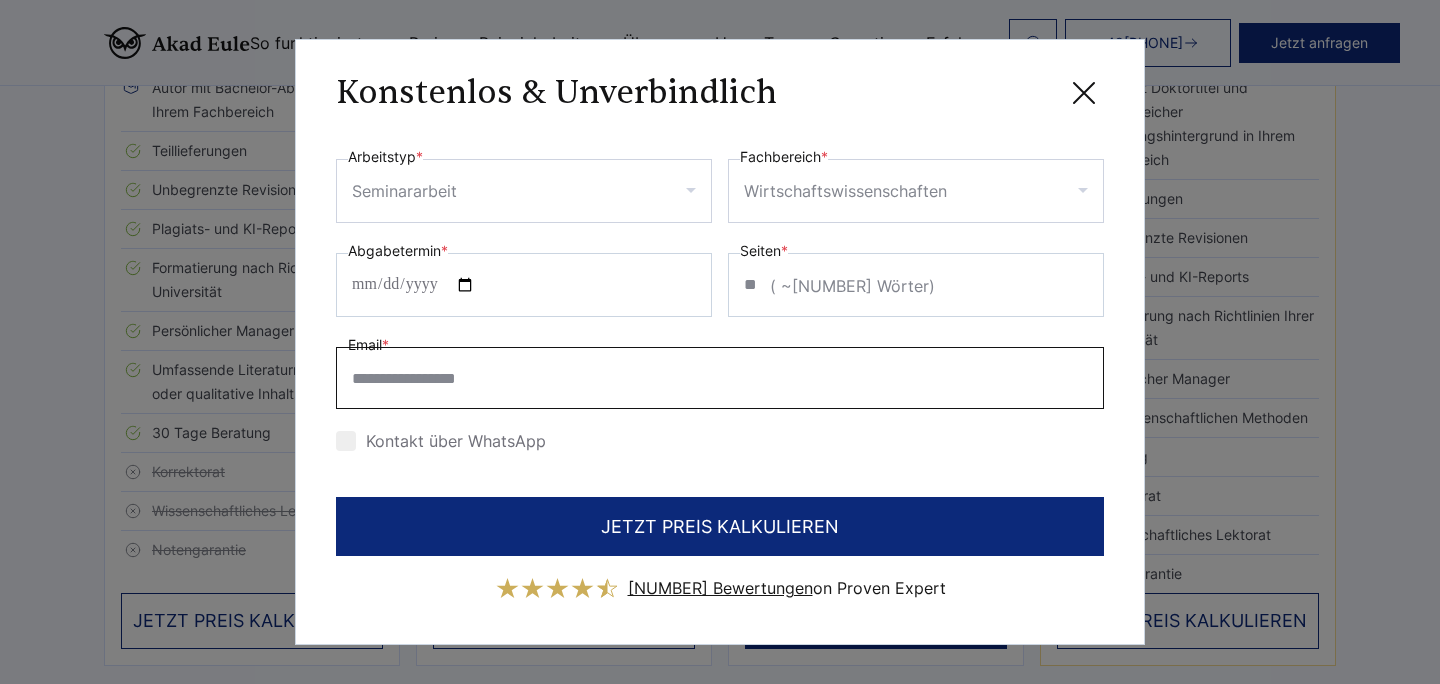 click on "Email *" at bounding box center (720, 378) 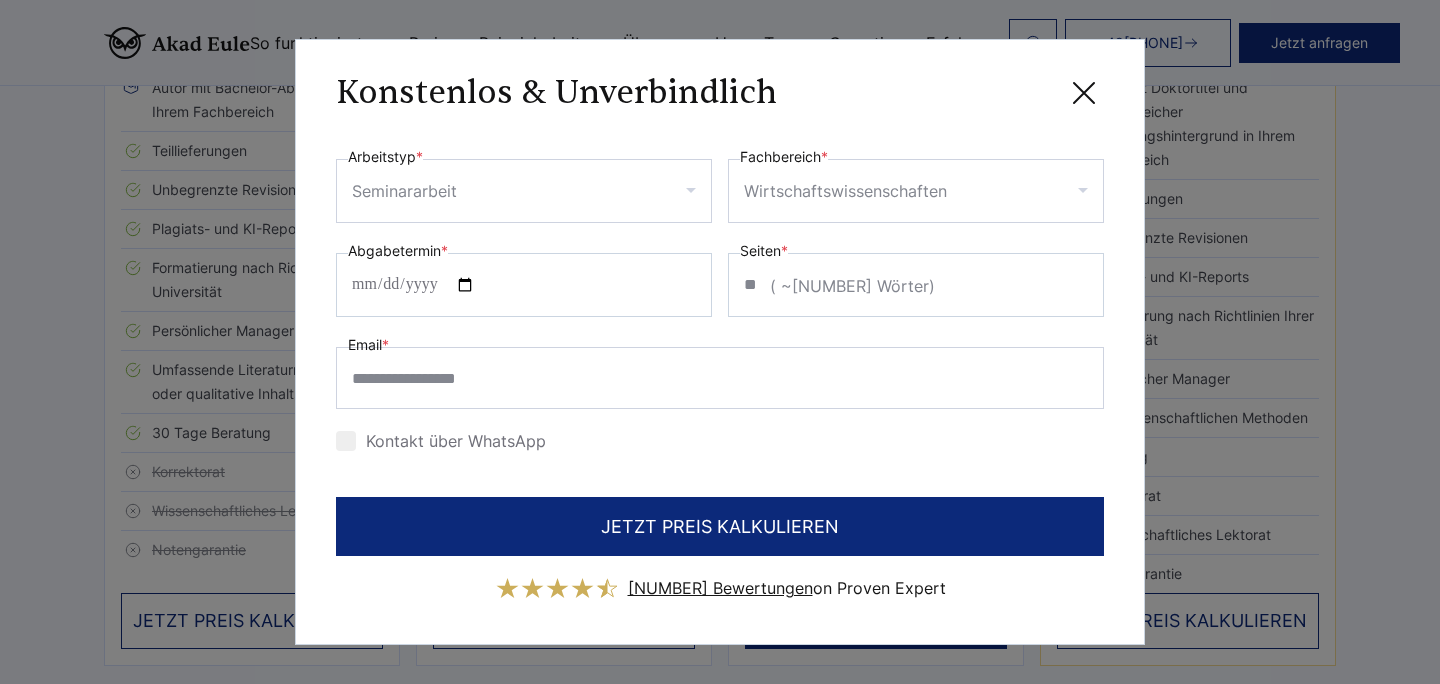 click on "Konstenlos & Unverbindlich" at bounding box center (556, 93) 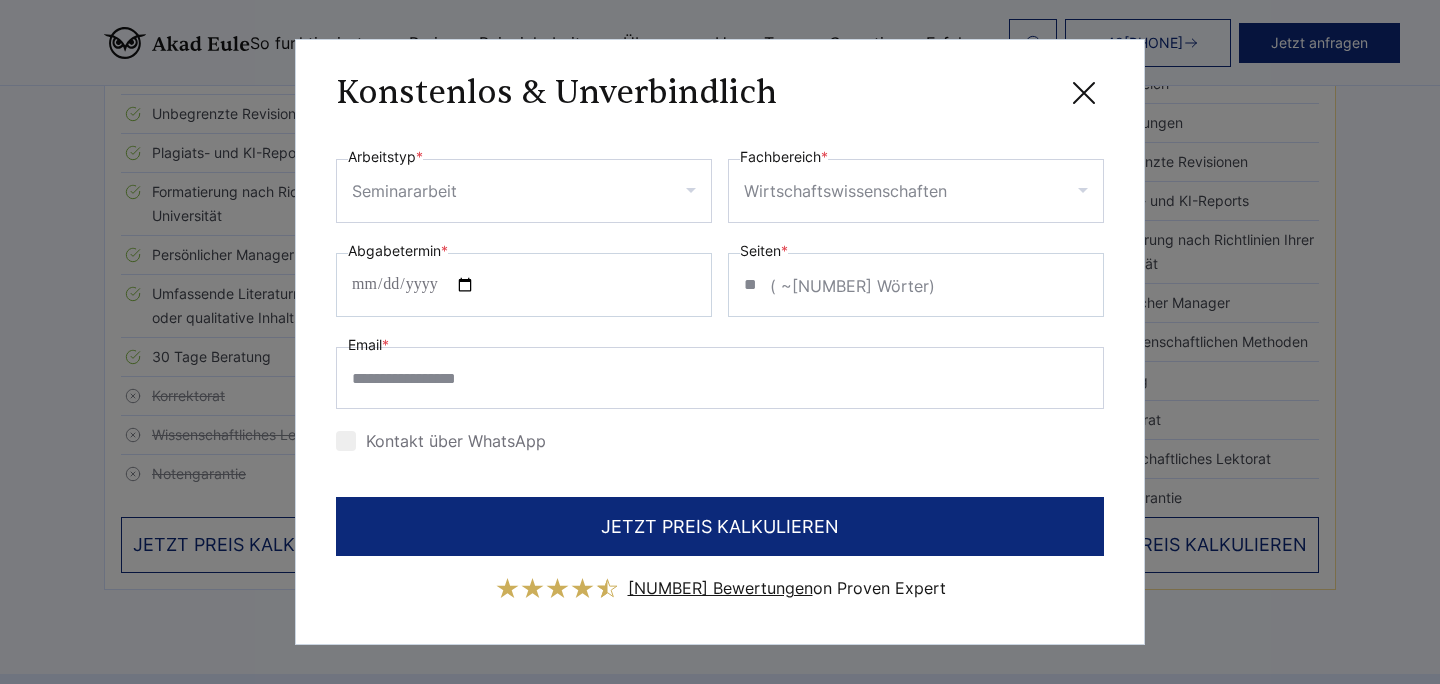 scroll, scrollTop: 6280, scrollLeft: 0, axis: vertical 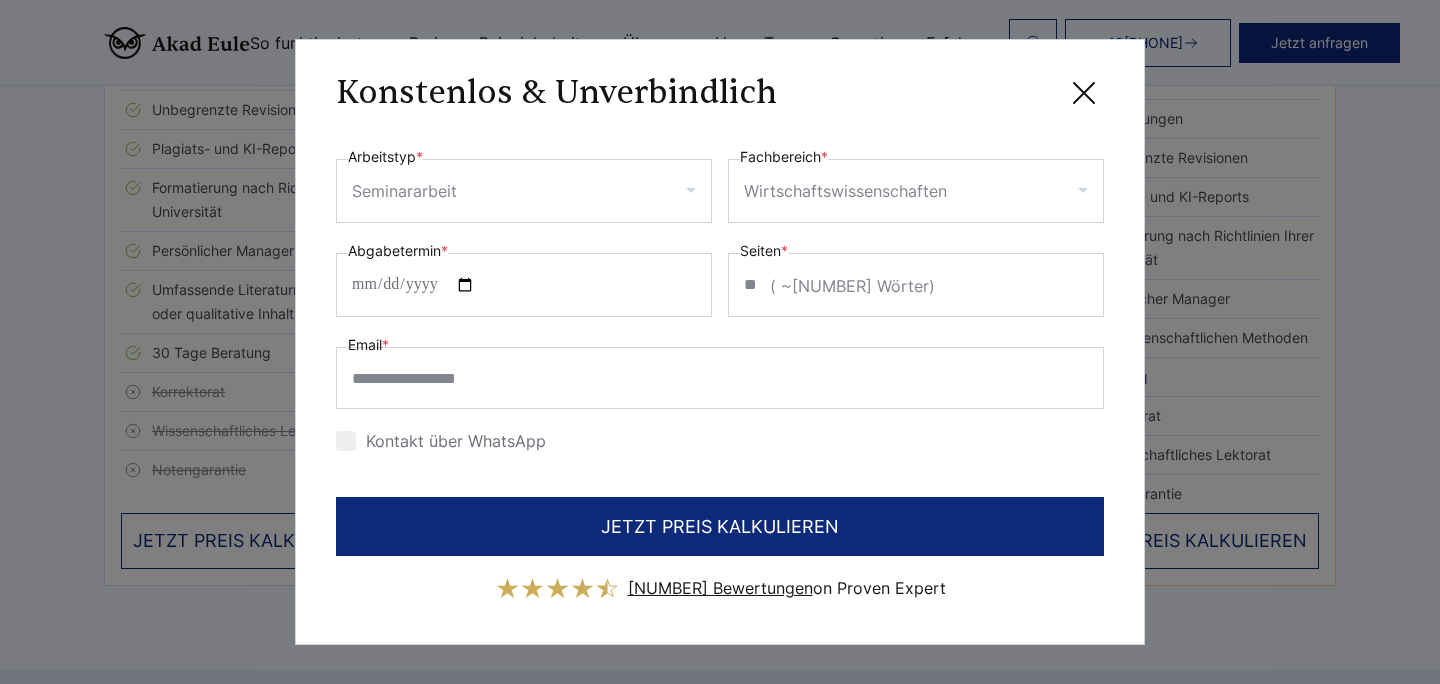 click at bounding box center (1084, 93) 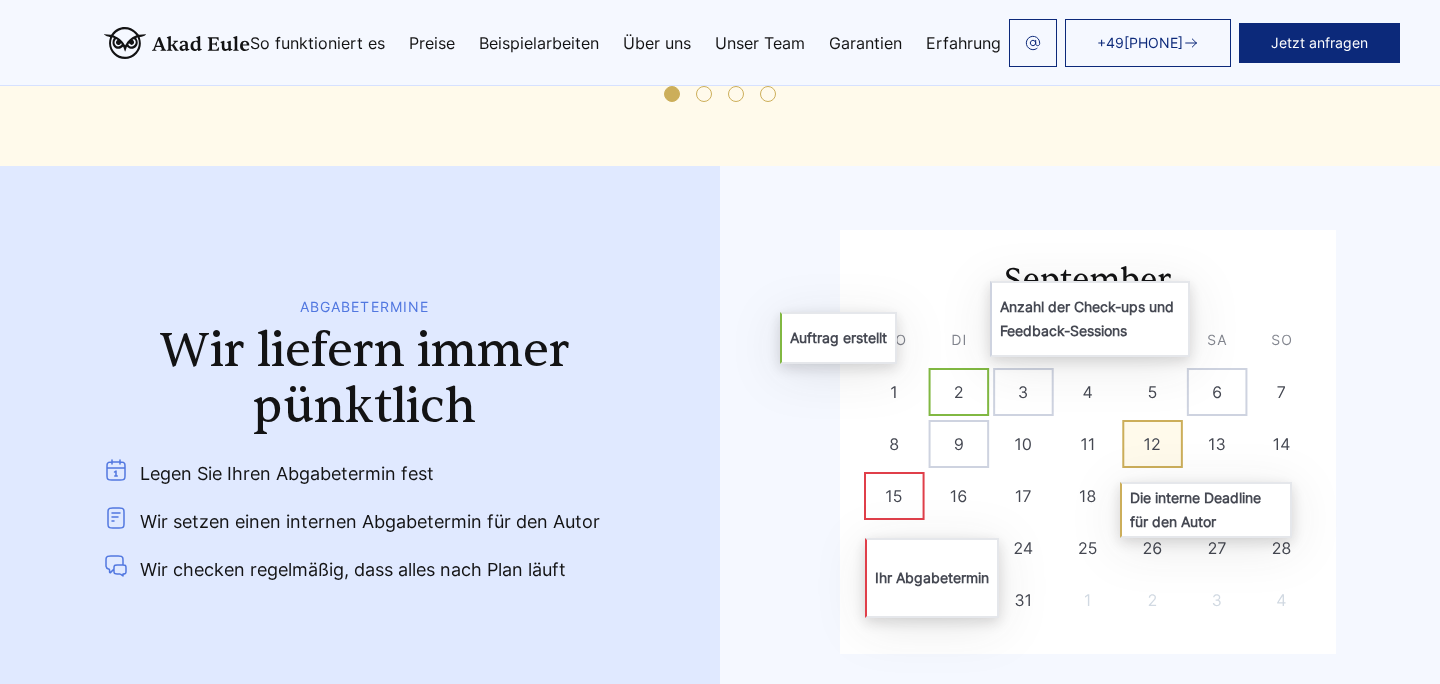 scroll, scrollTop: 10480, scrollLeft: 0, axis: vertical 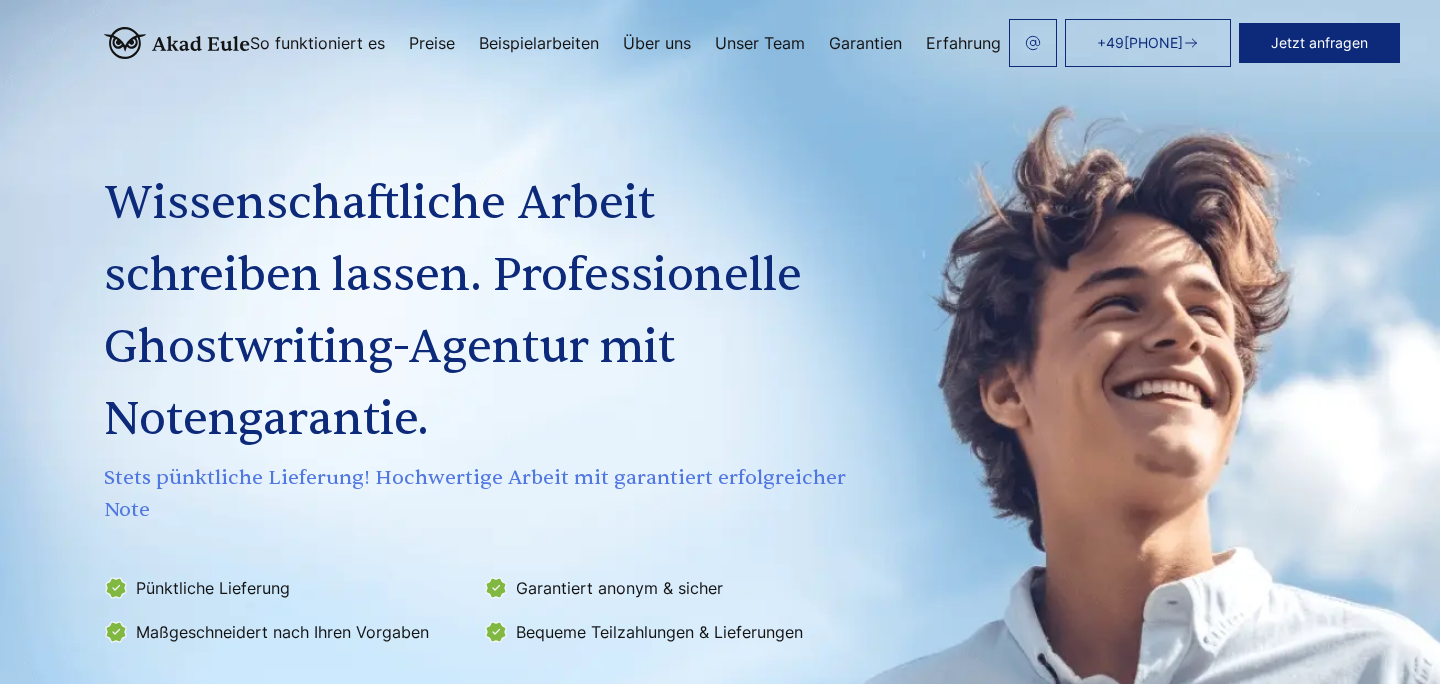 click on "Garantien" at bounding box center [865, 43] 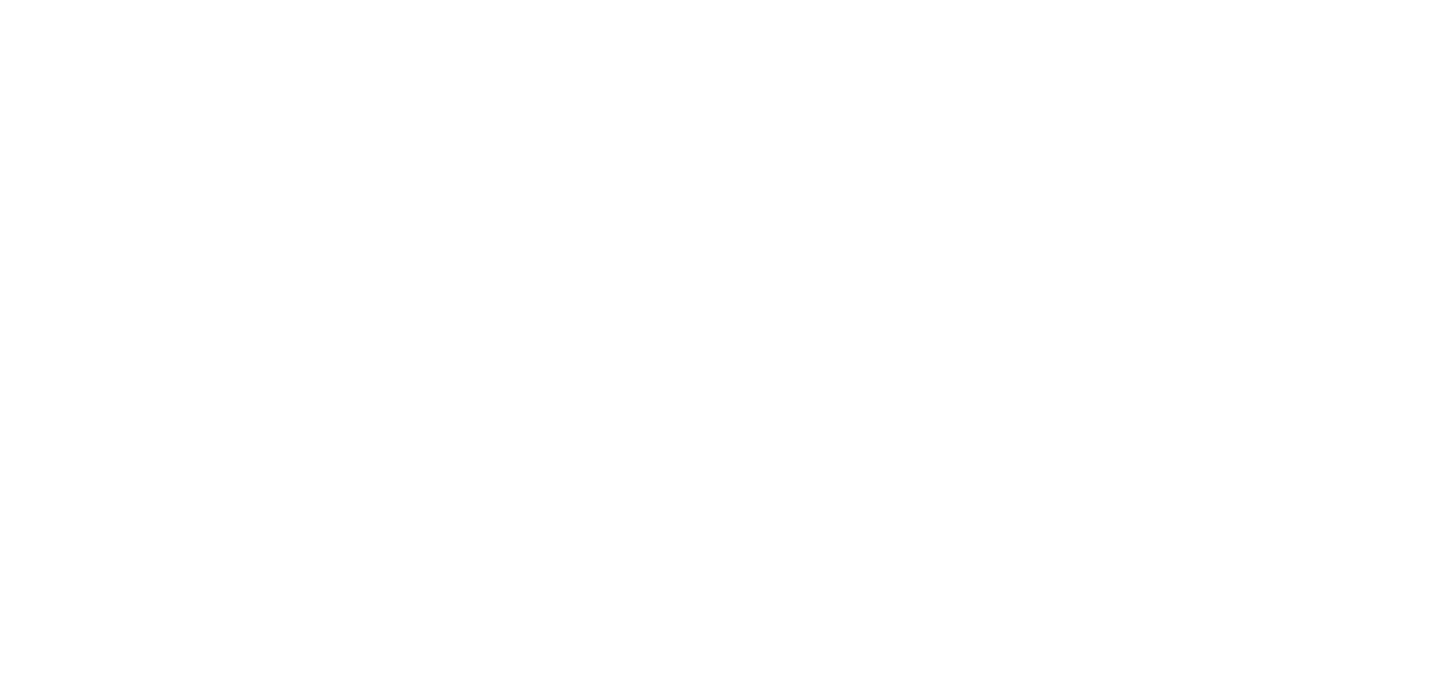 scroll, scrollTop: 0, scrollLeft: 0, axis: both 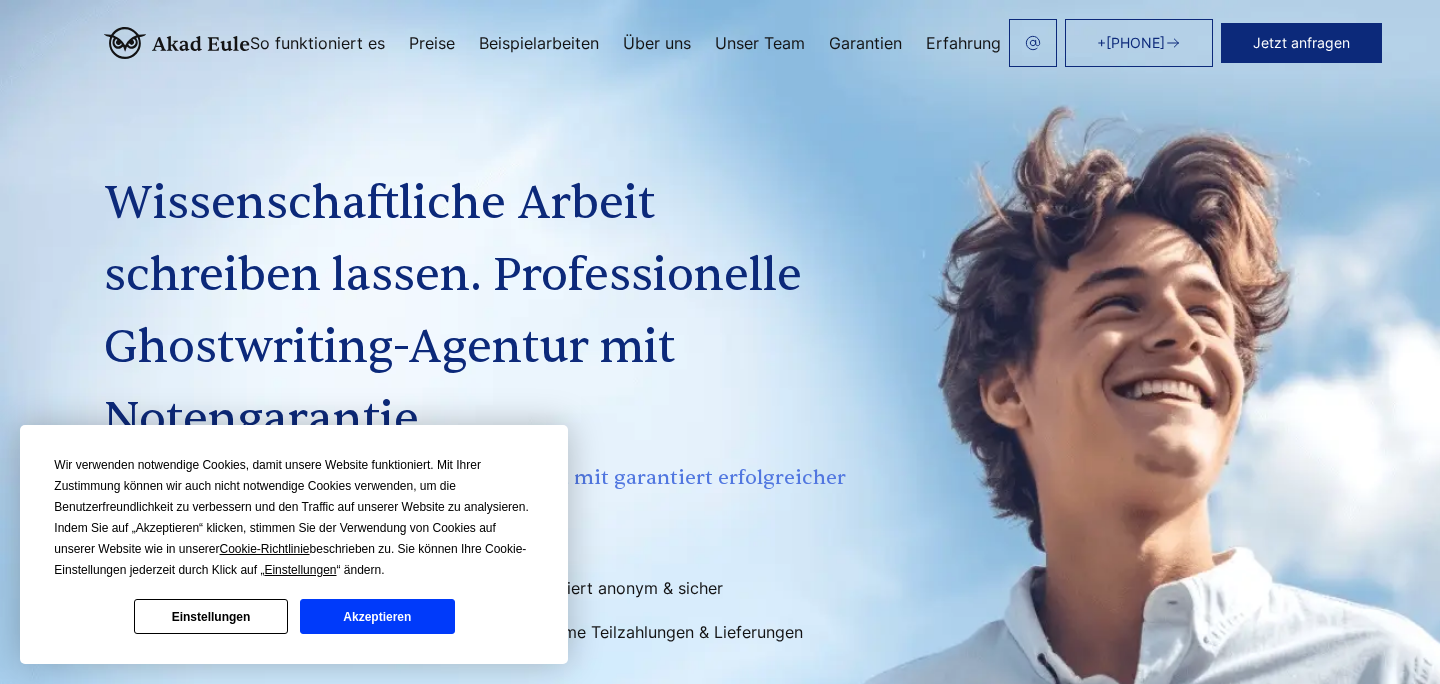 click on "Akzeptieren" at bounding box center [377, 616] 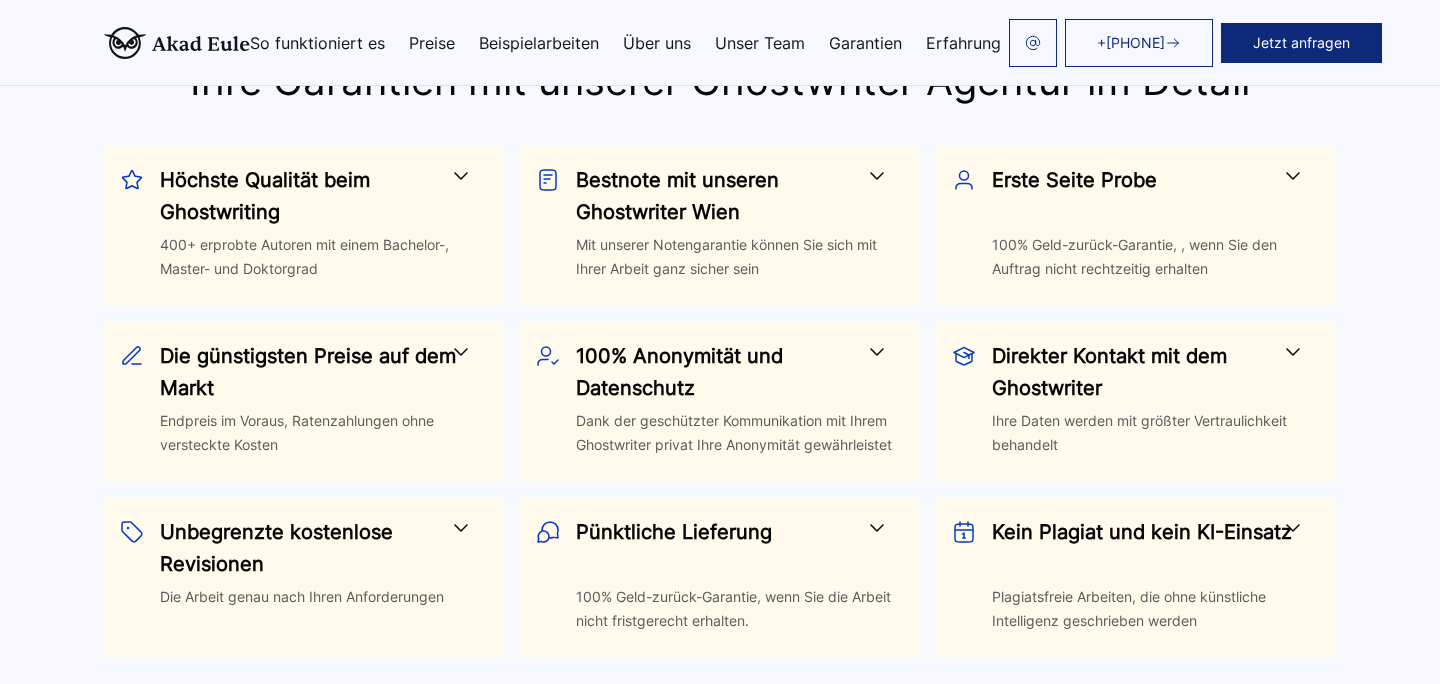 scroll, scrollTop: 1000, scrollLeft: 0, axis: vertical 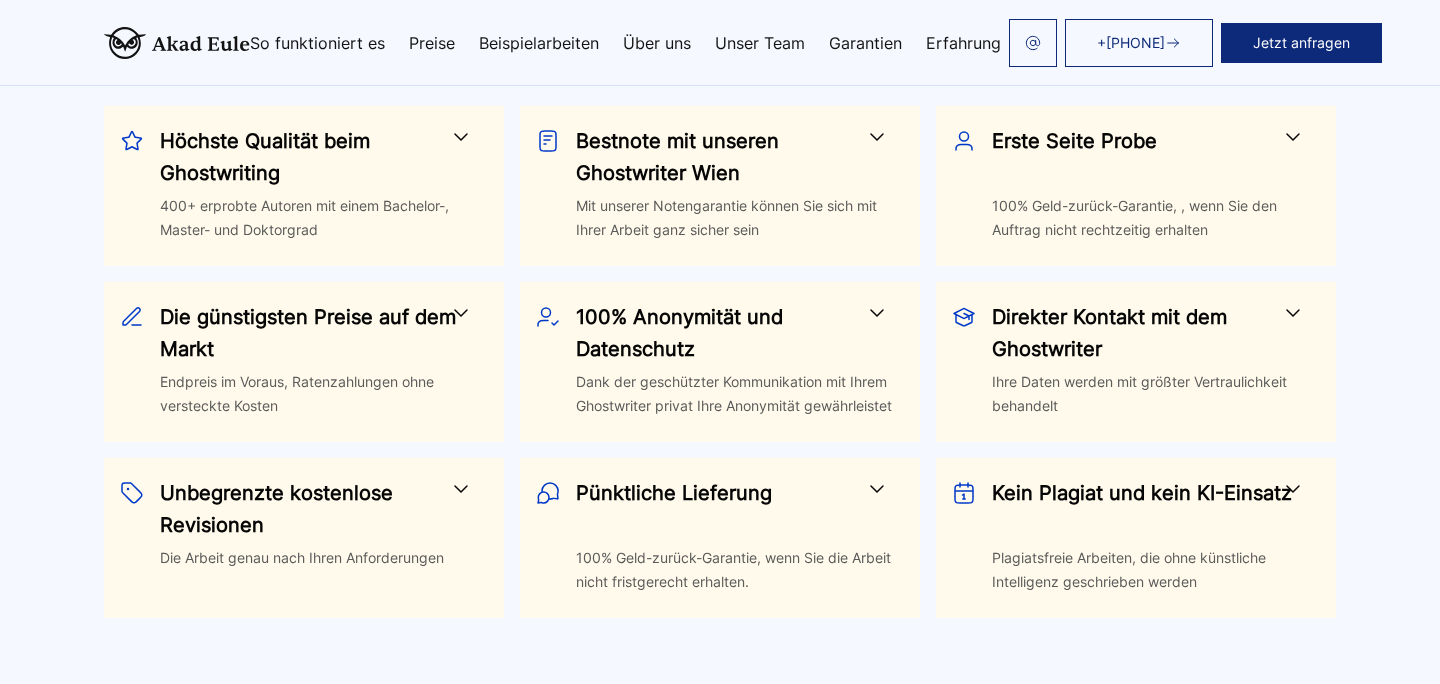 click at bounding box center [461, 313] 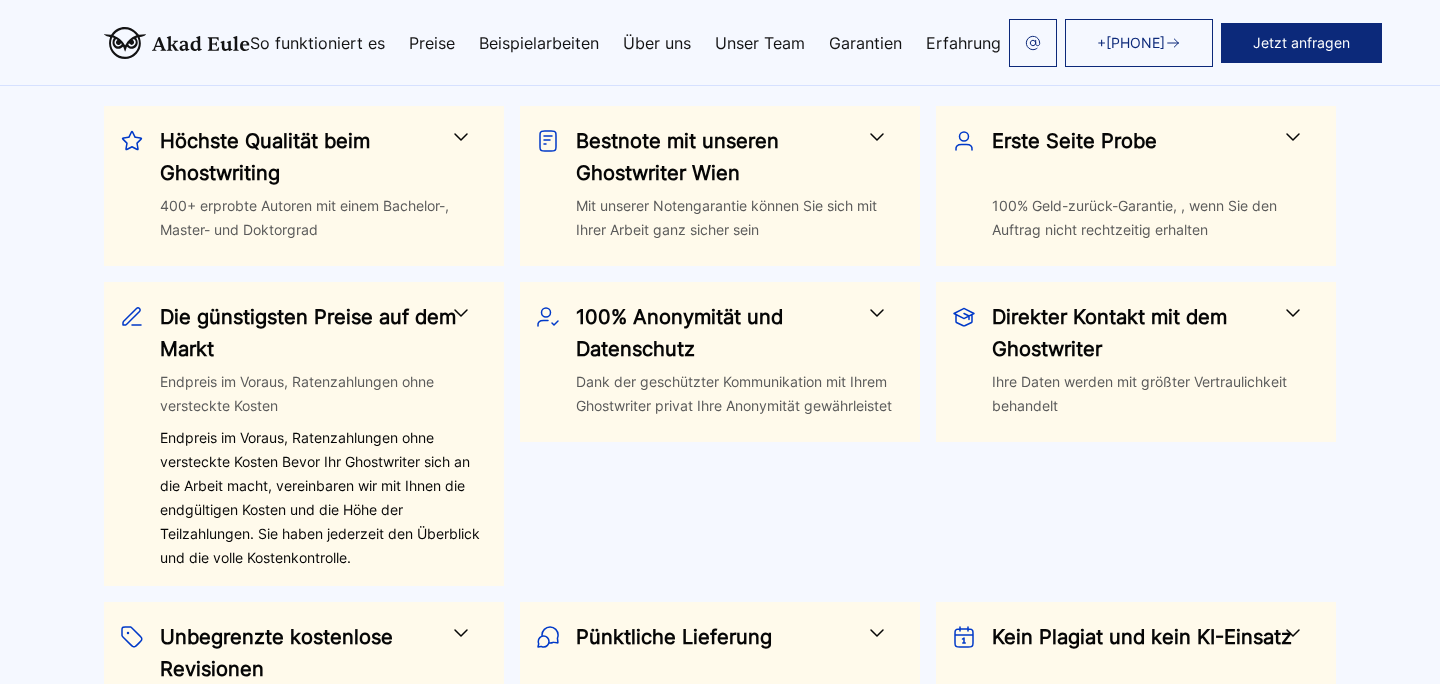 click at bounding box center [461, 313] 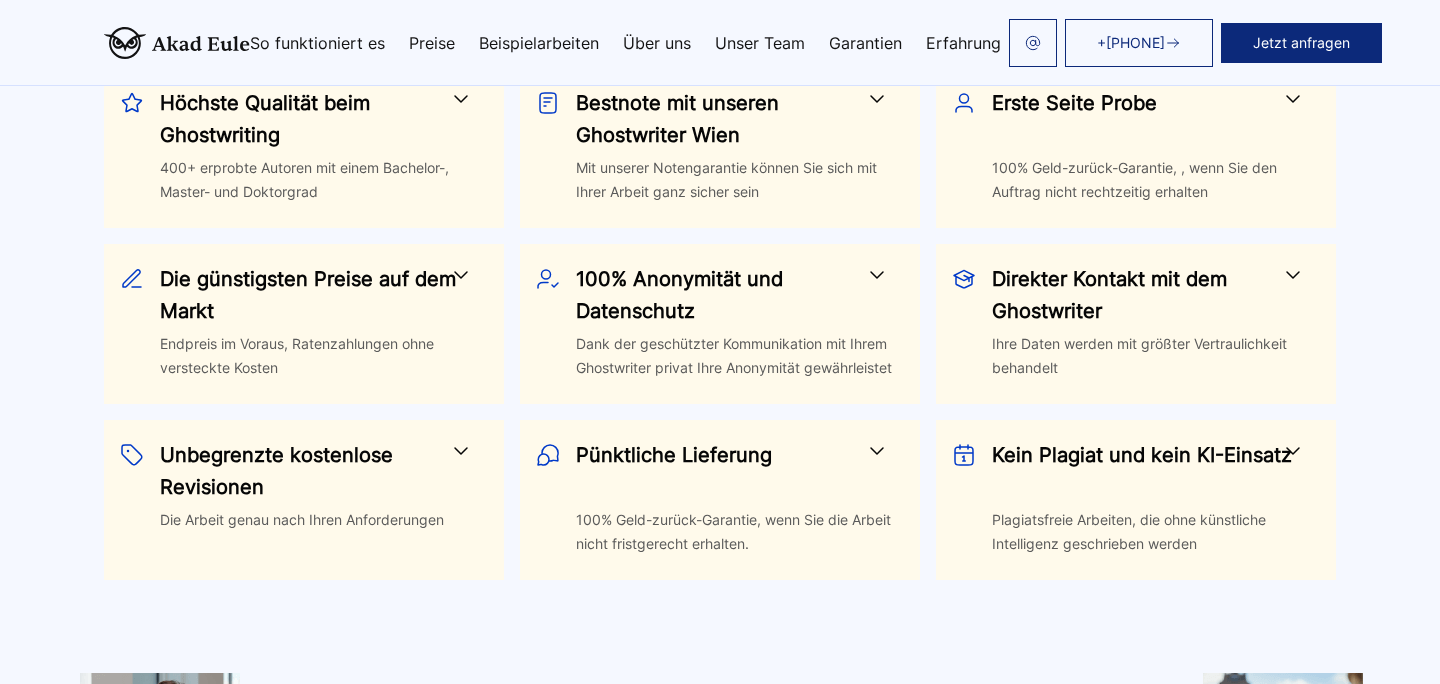 scroll, scrollTop: 1040, scrollLeft: 0, axis: vertical 